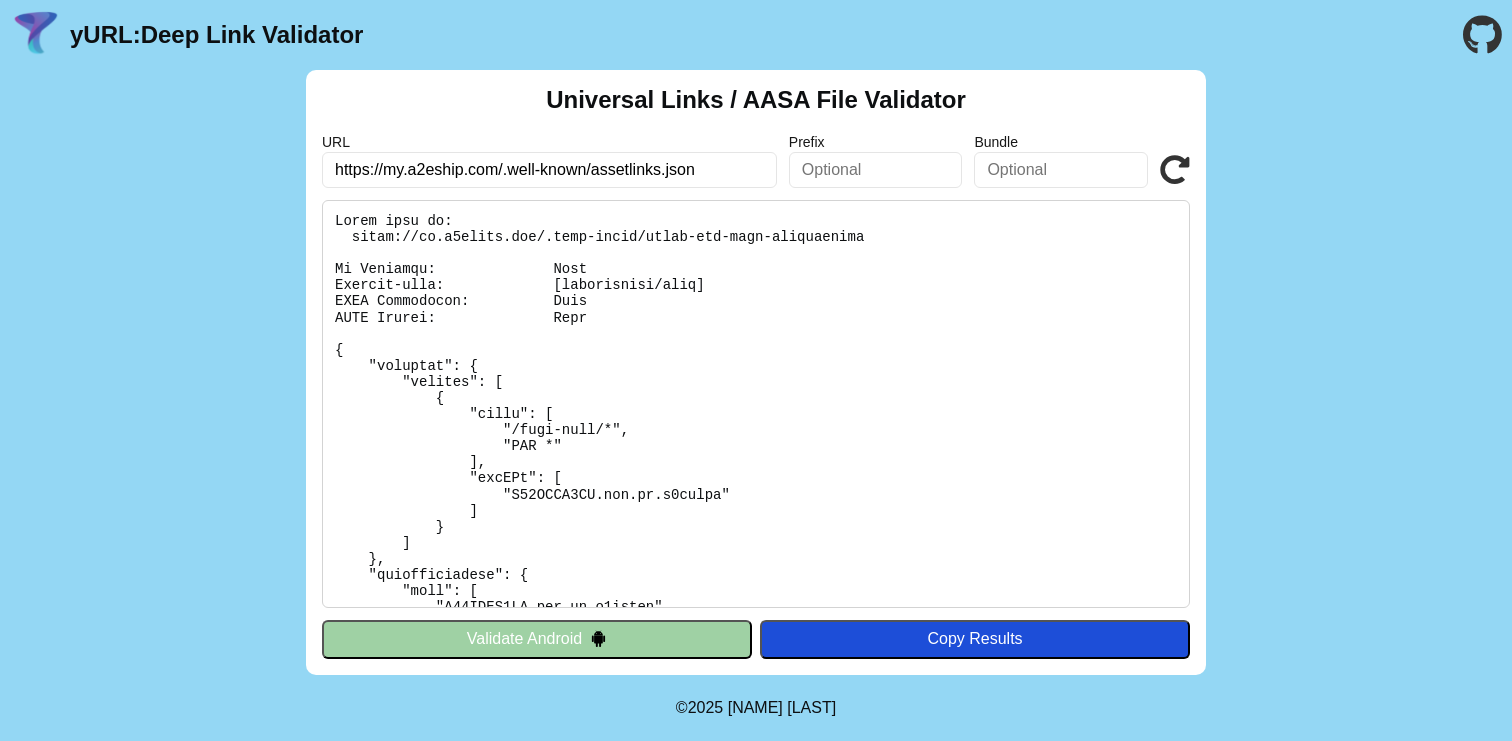 scroll, scrollTop: 0, scrollLeft: 0, axis: both 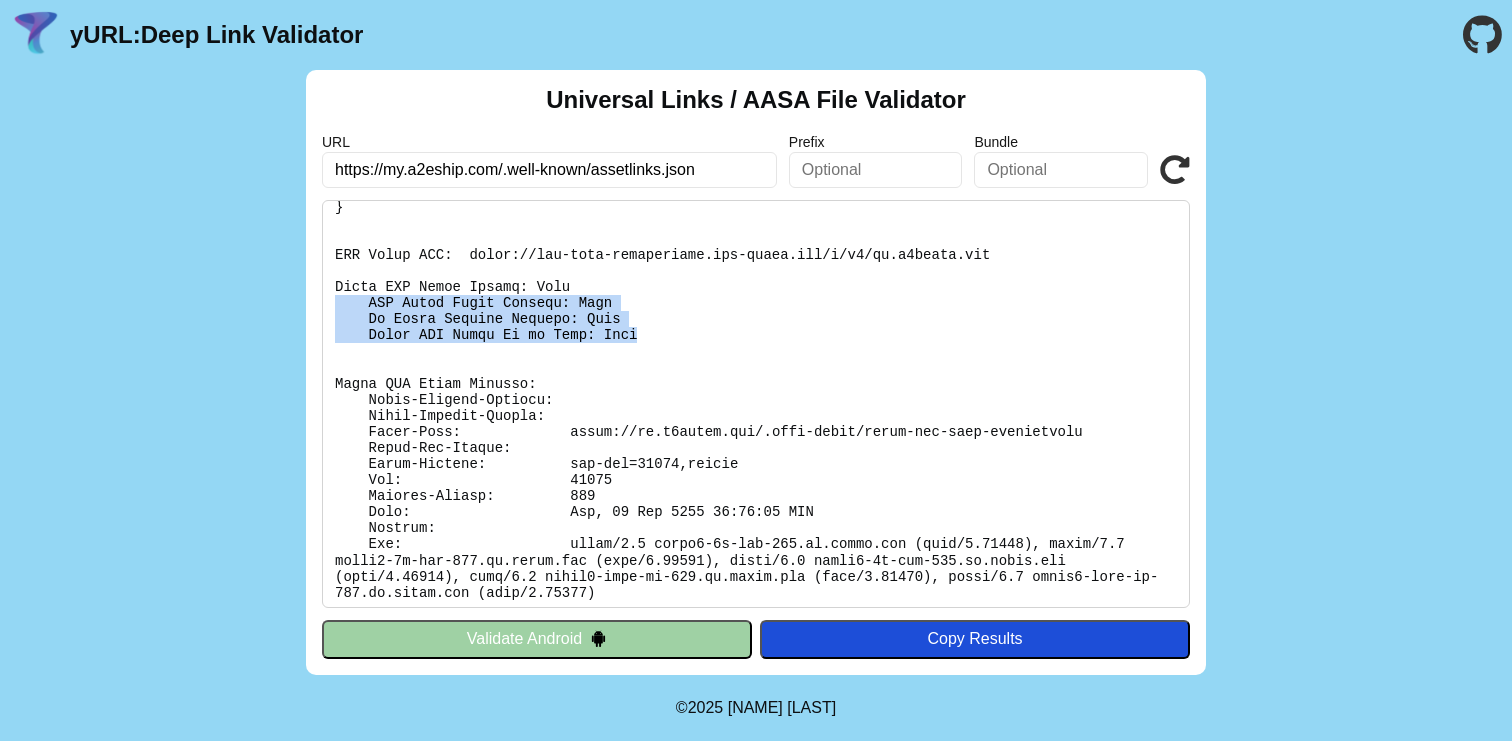 drag, startPoint x: 657, startPoint y: 330, endPoint x: 351, endPoint y: 301, distance: 307.37112 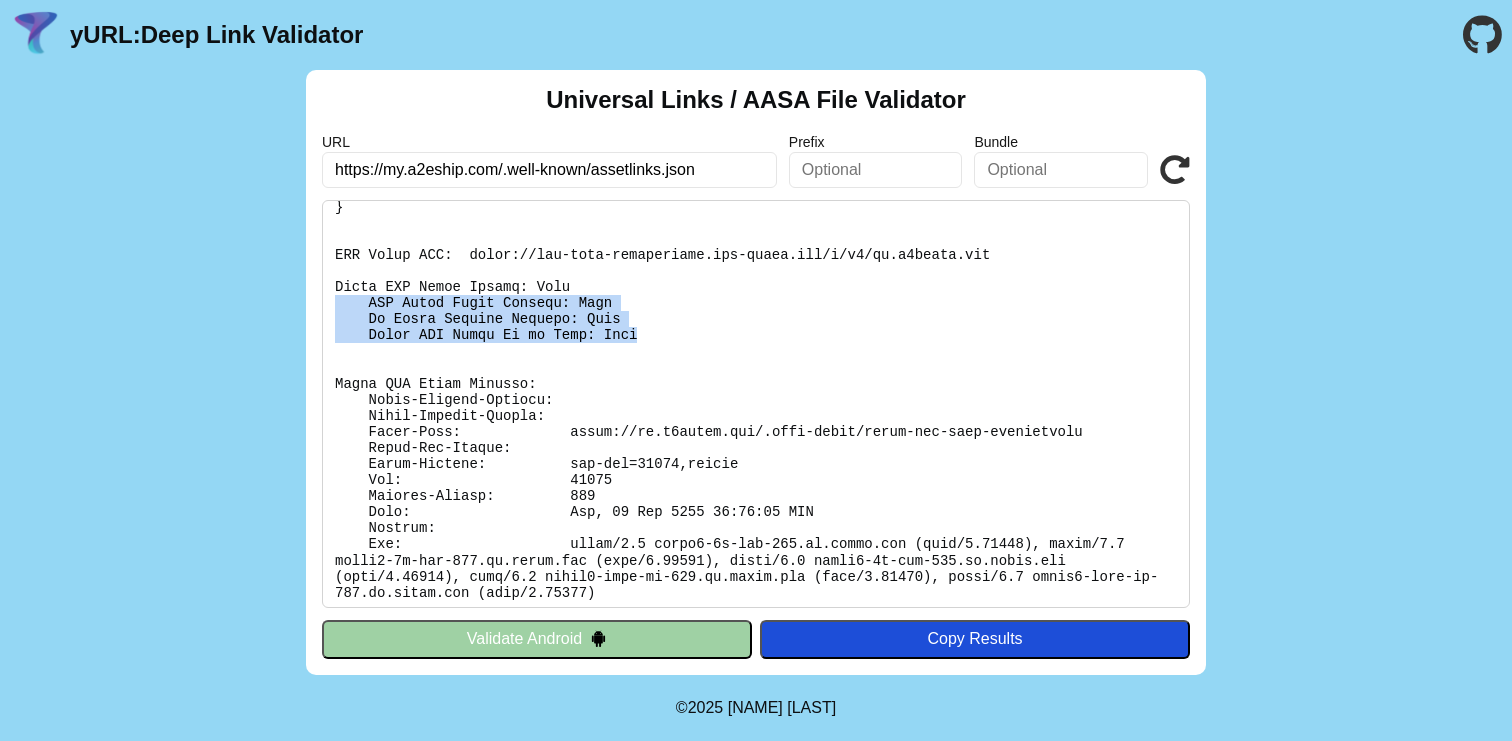 click at bounding box center [756, 404] 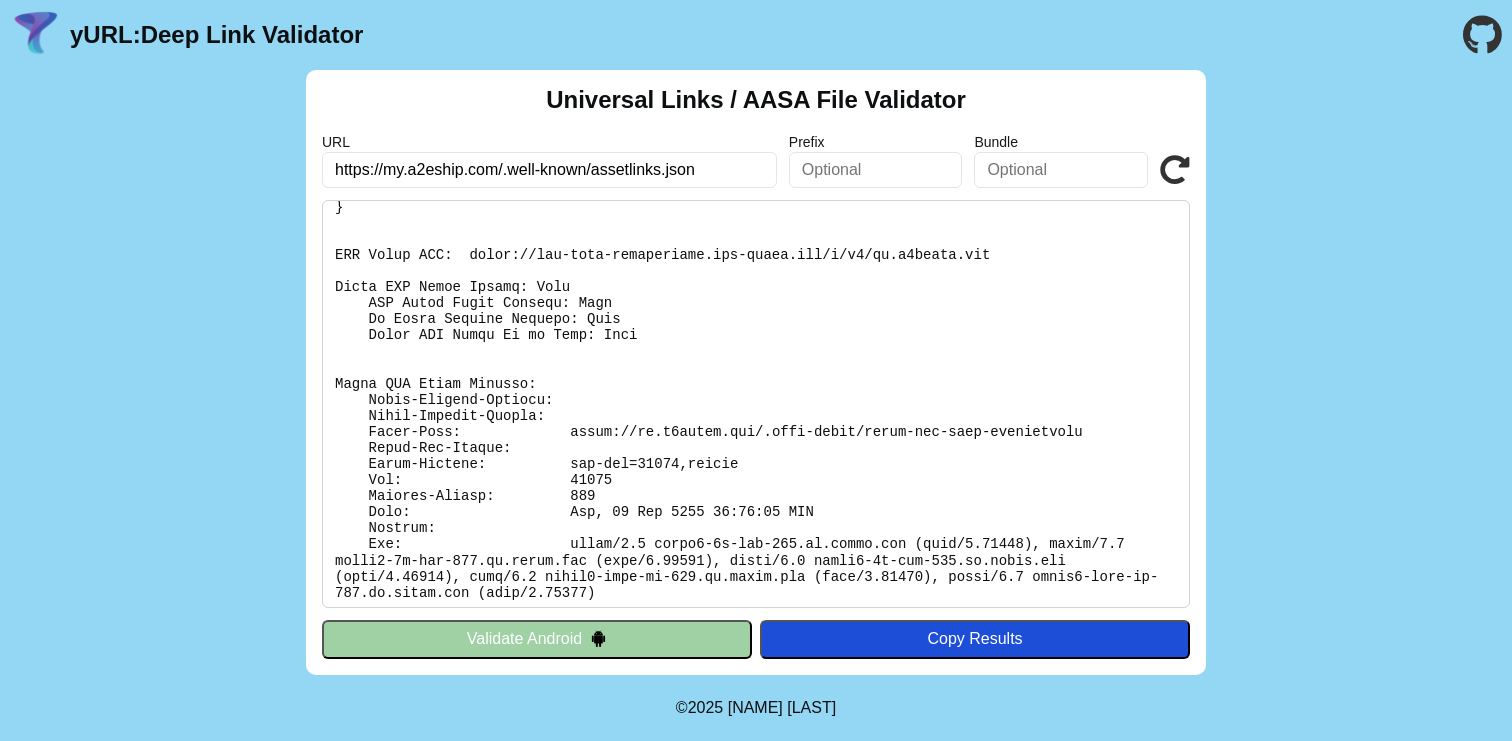 scroll, scrollTop: 0, scrollLeft: 0, axis: both 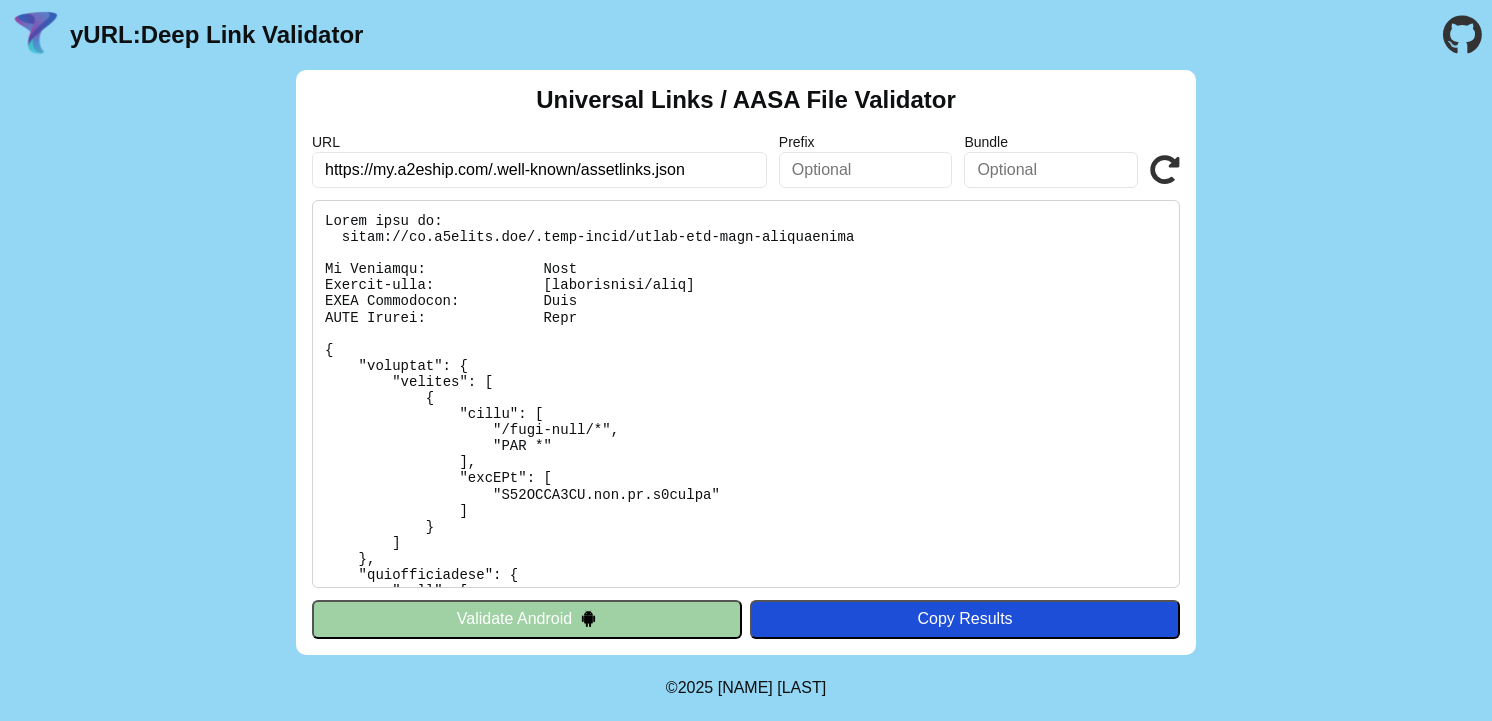 click at bounding box center [746, 394] 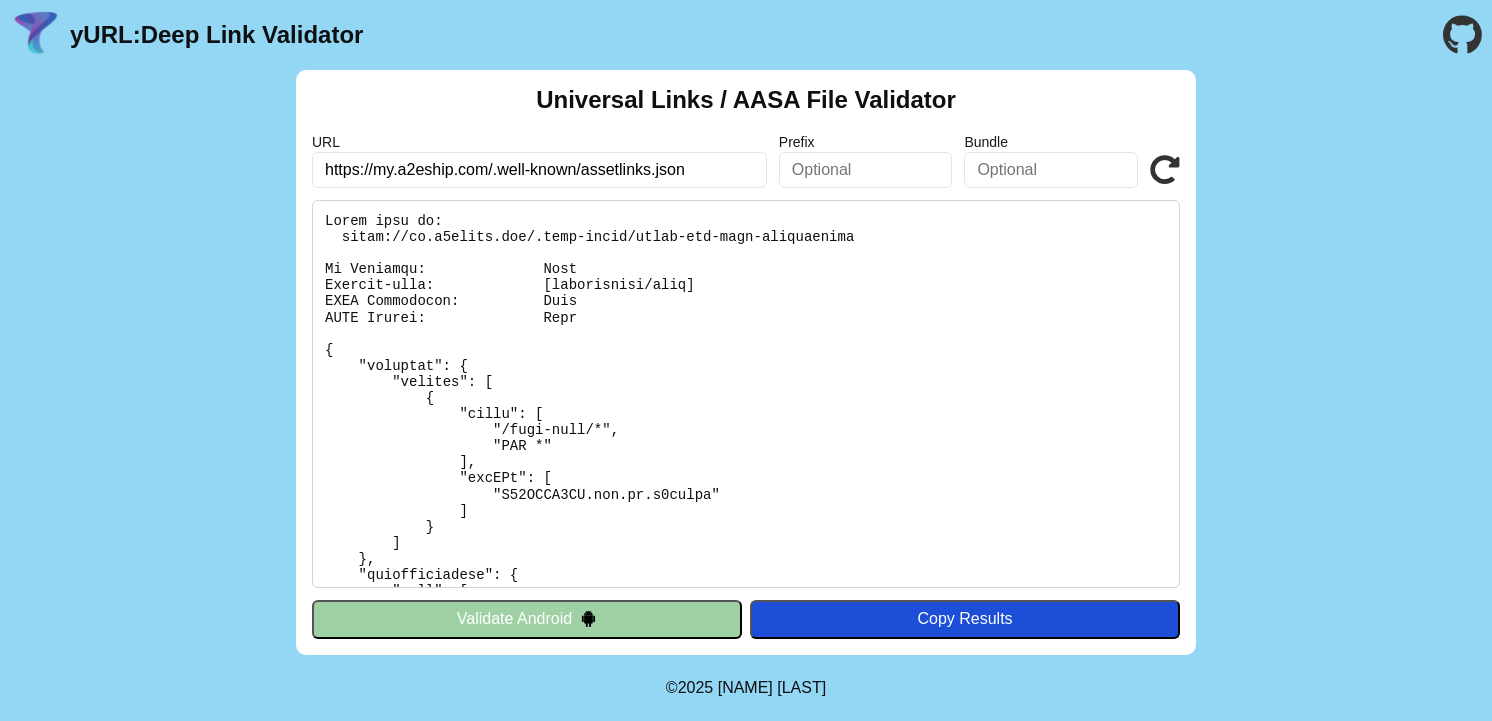 scroll, scrollTop: 0, scrollLeft: 0, axis: both 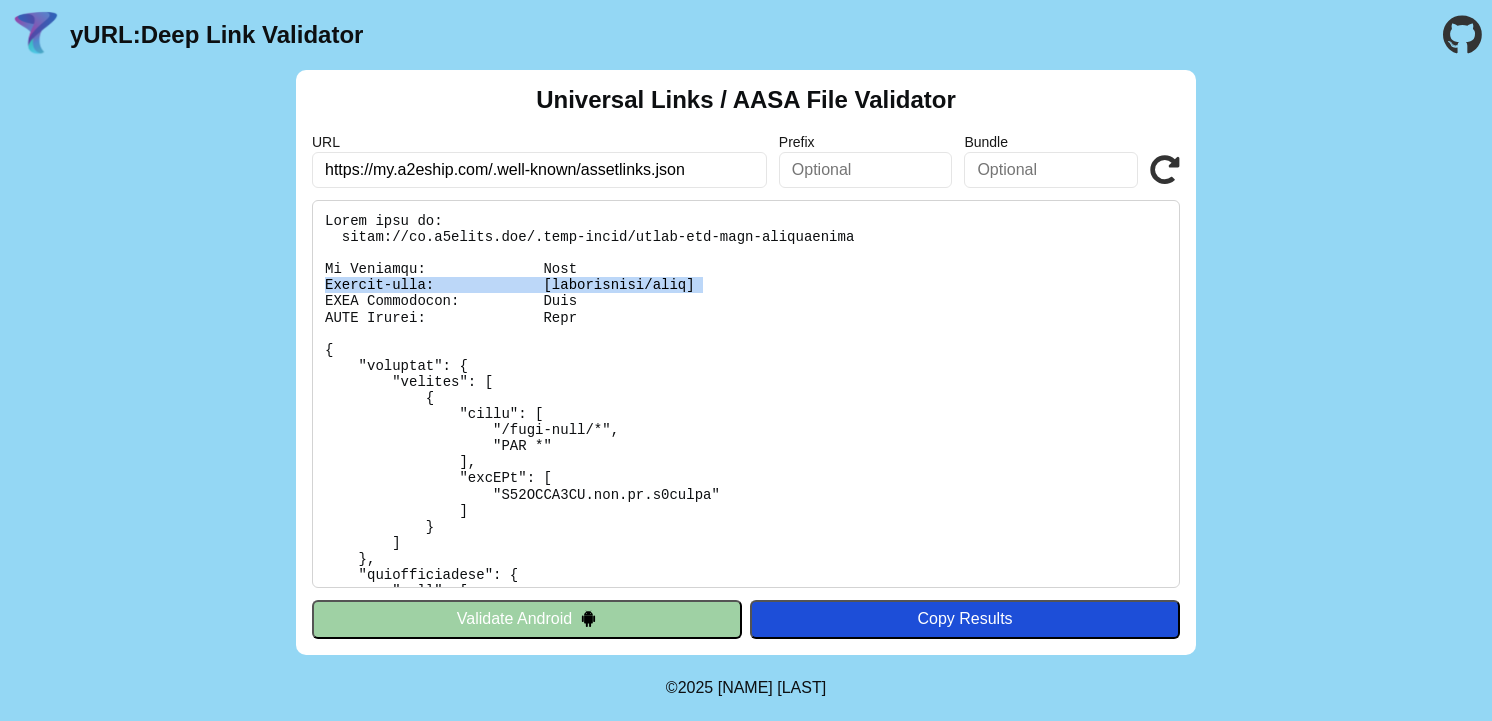 copy on "Content-type: 			  [application/json]" 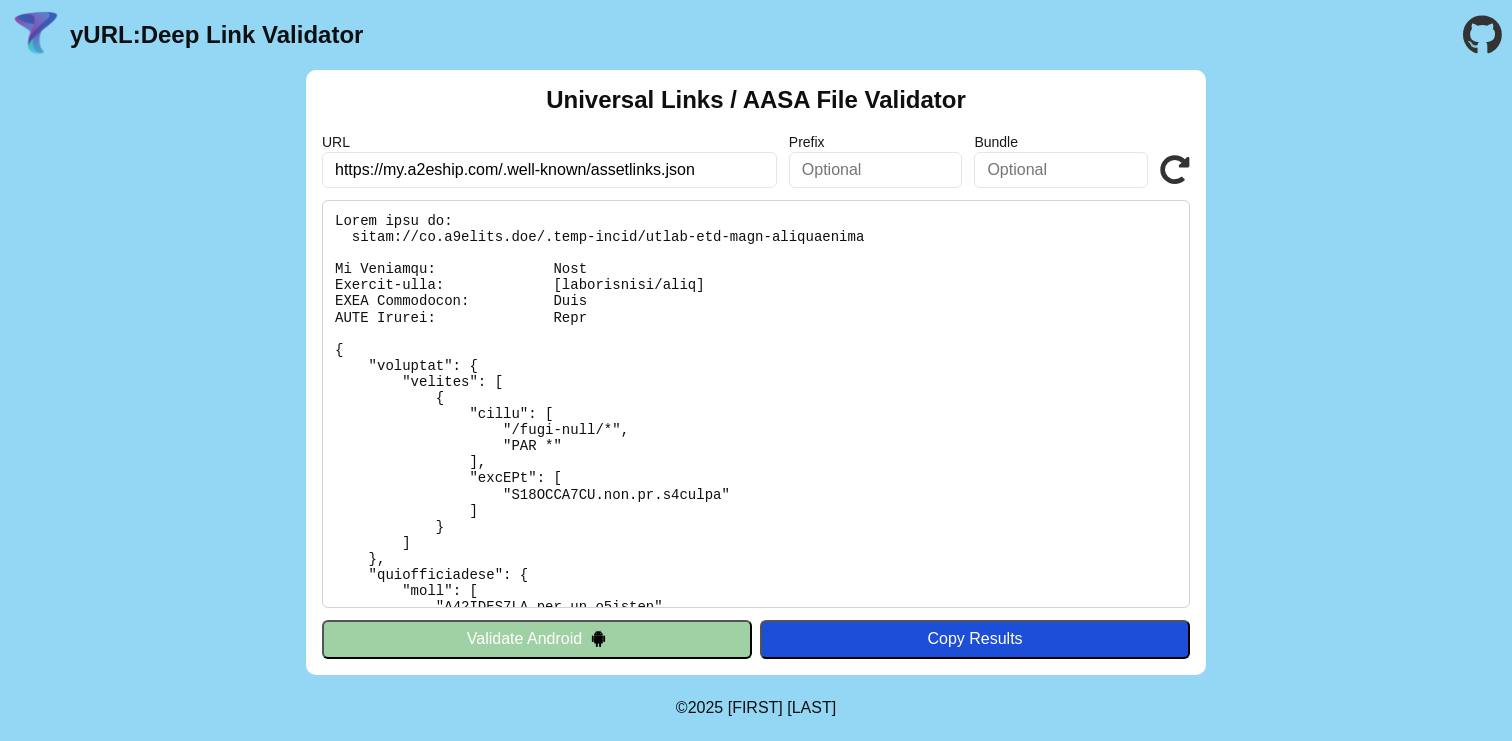 scroll, scrollTop: 0, scrollLeft: 0, axis: both 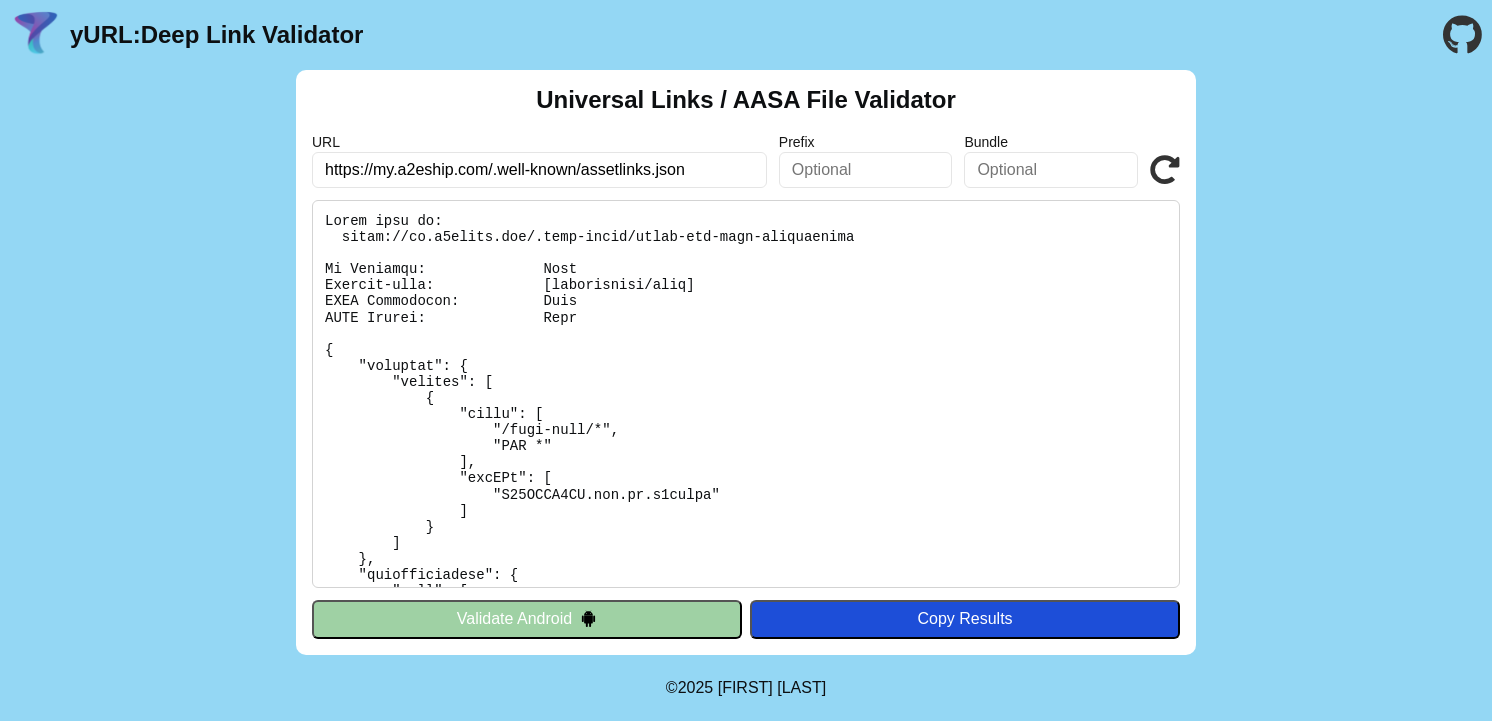 click on "https://my.a2eship.com/.well-known/assetlinks.json" at bounding box center [539, 170] 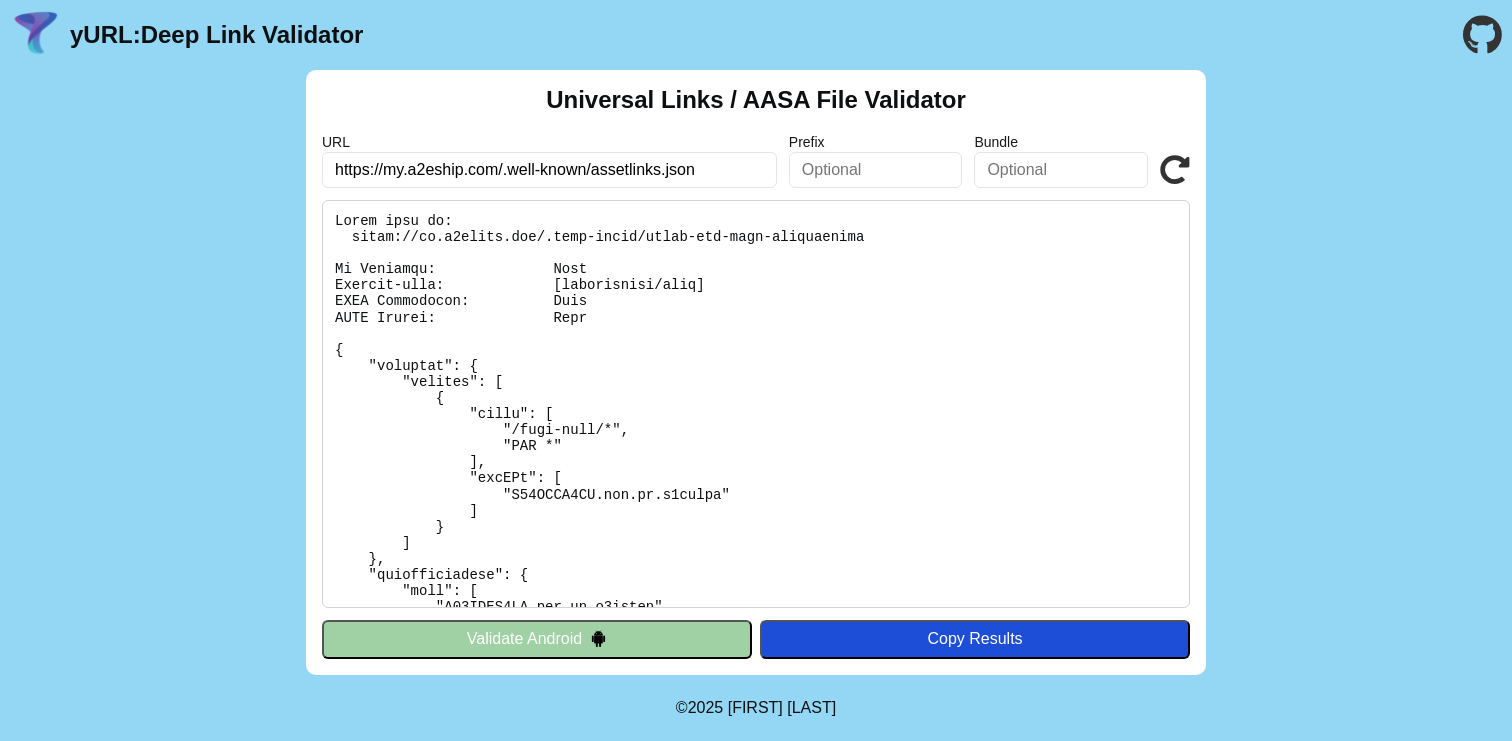 scroll, scrollTop: 0, scrollLeft: 0, axis: both 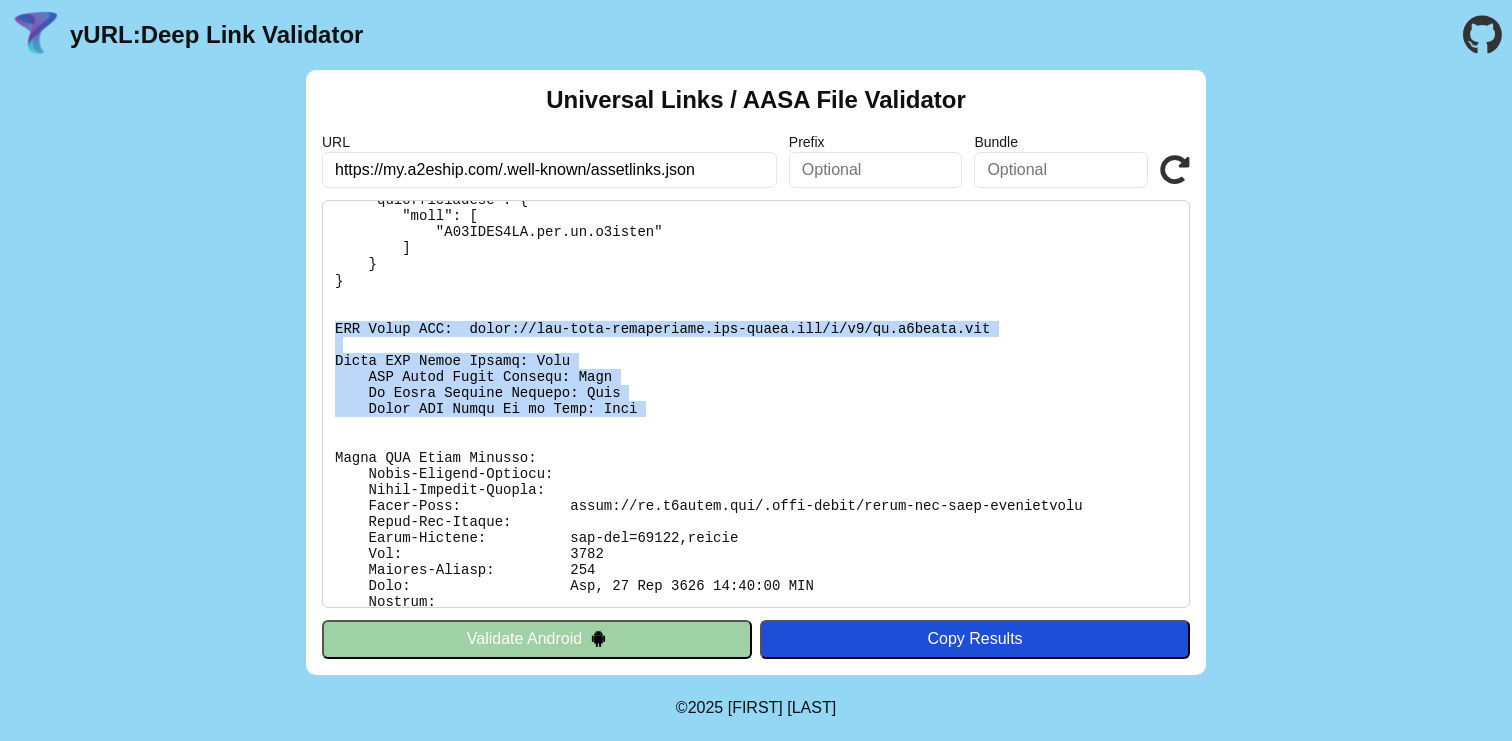 drag, startPoint x: 722, startPoint y: 419, endPoint x: 322, endPoint y: 323, distance: 411.35873 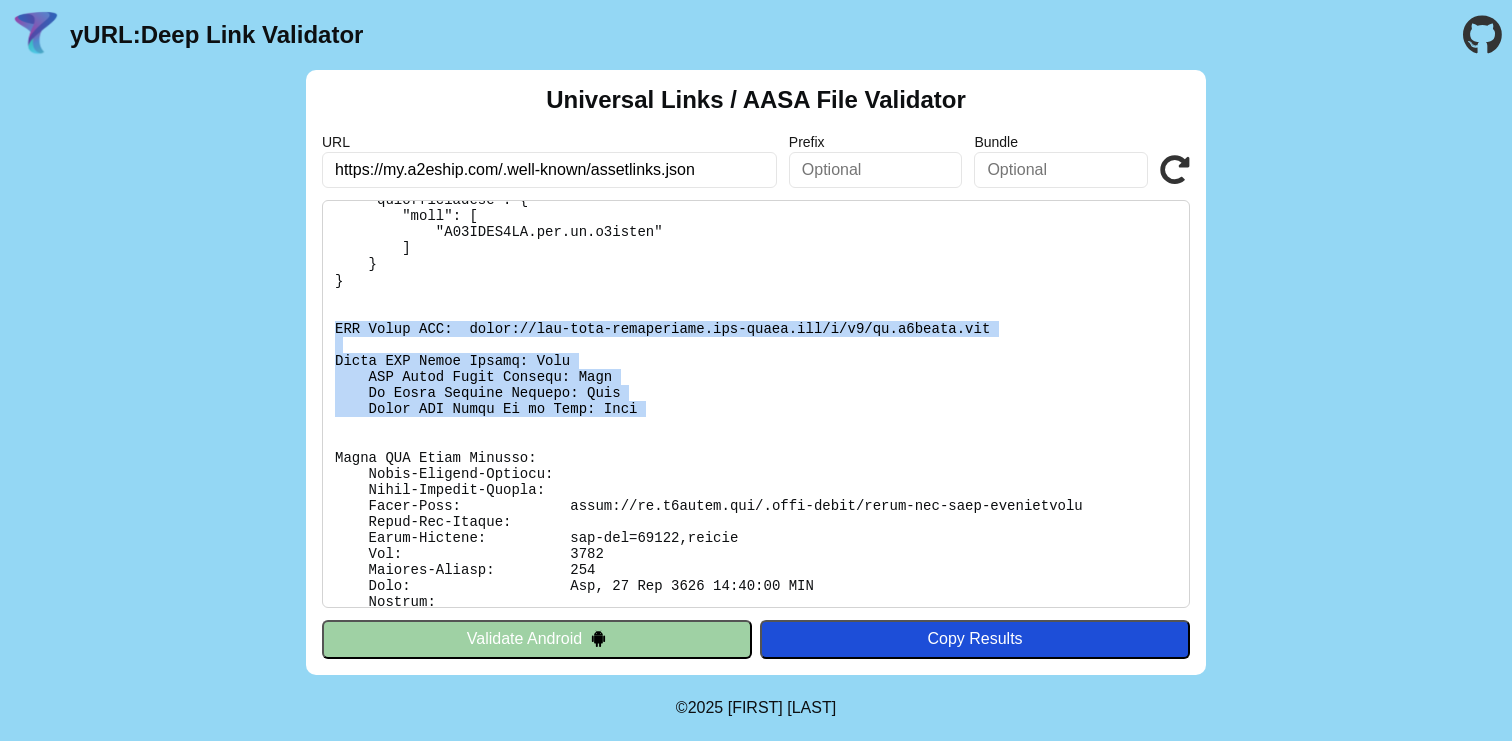 click at bounding box center (756, 404) 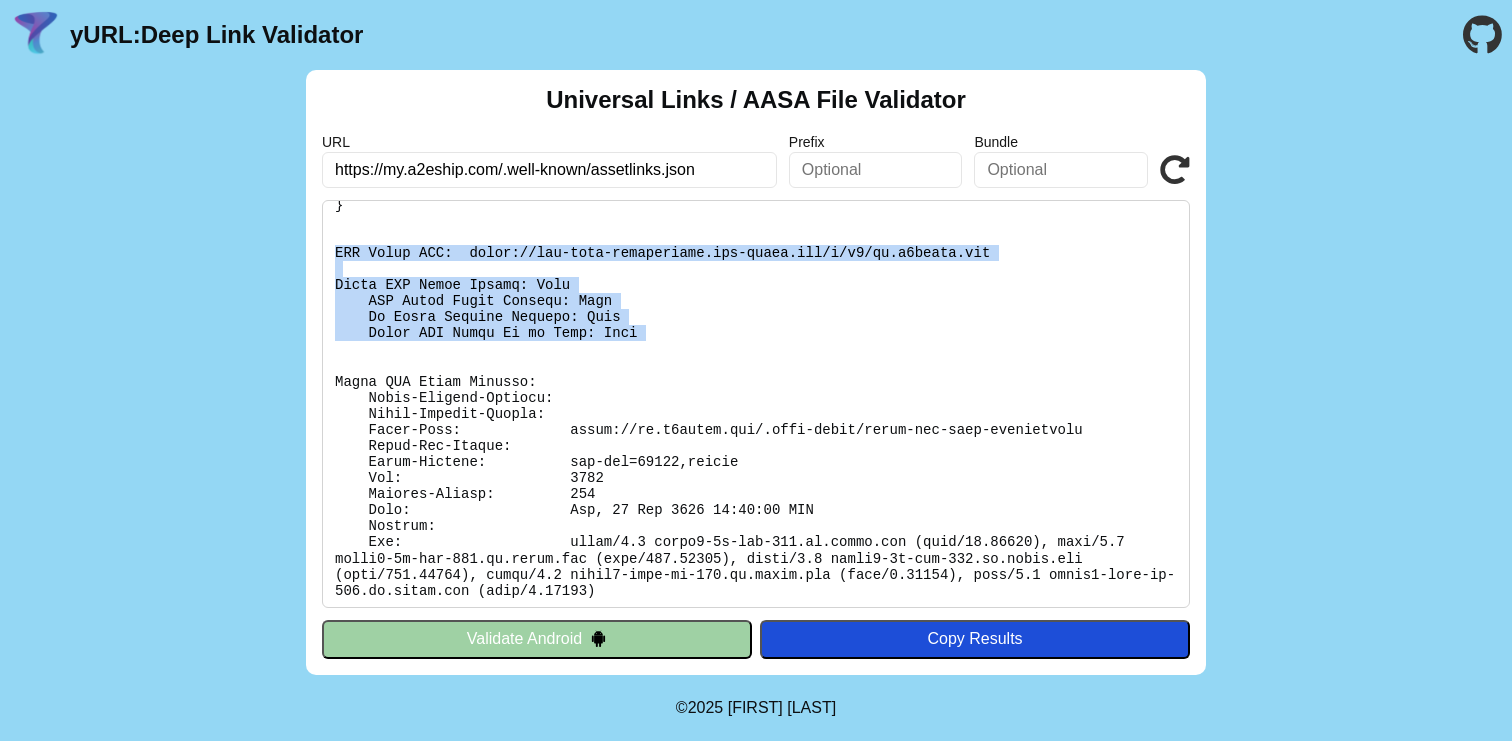 scroll, scrollTop: 449, scrollLeft: 0, axis: vertical 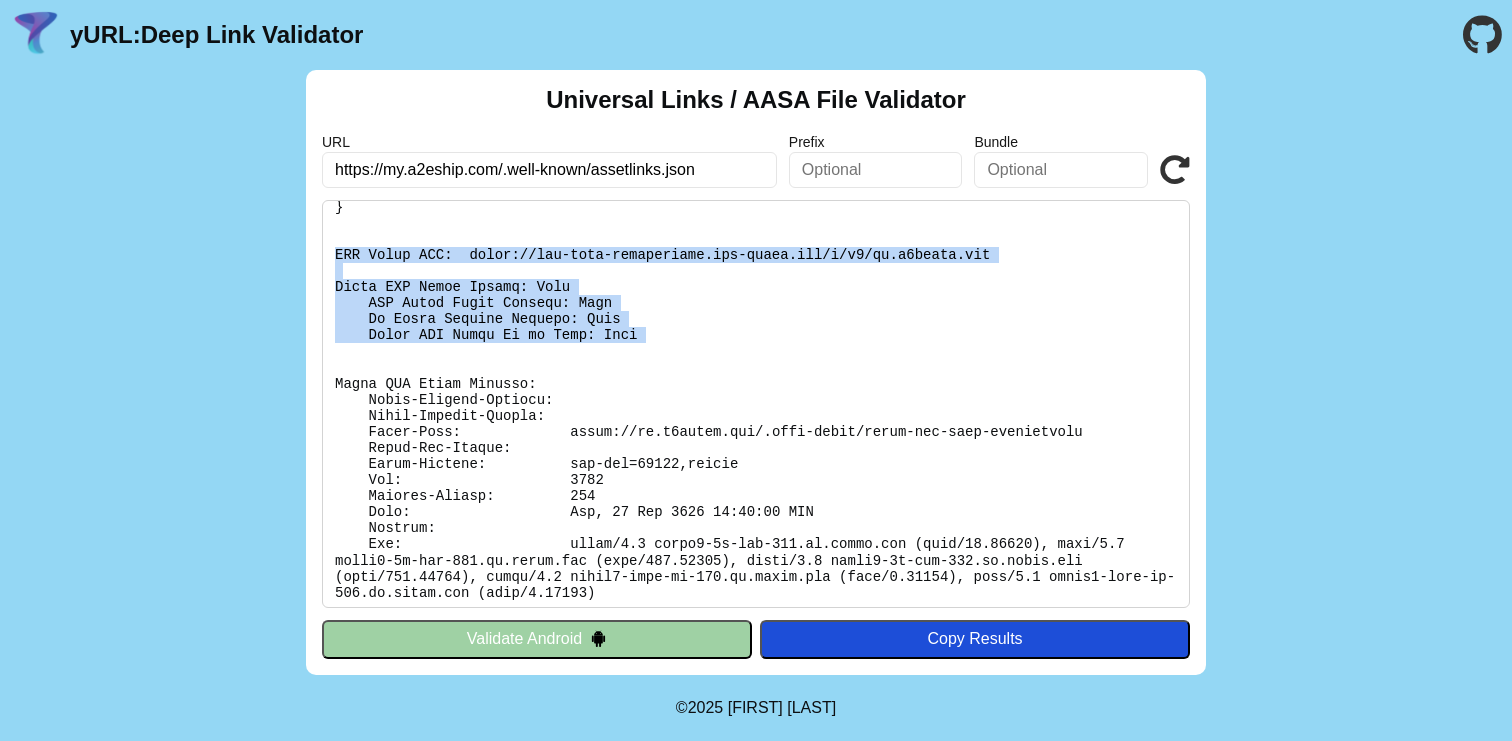 copy on "CDN Cache URL: 	[URL]
Apple CDN Cache Checks: Pass
CDN Cache Query Success: Pass
No Apple Failure Message: Pass
Apple CDN Cache Up to Date: Pass" 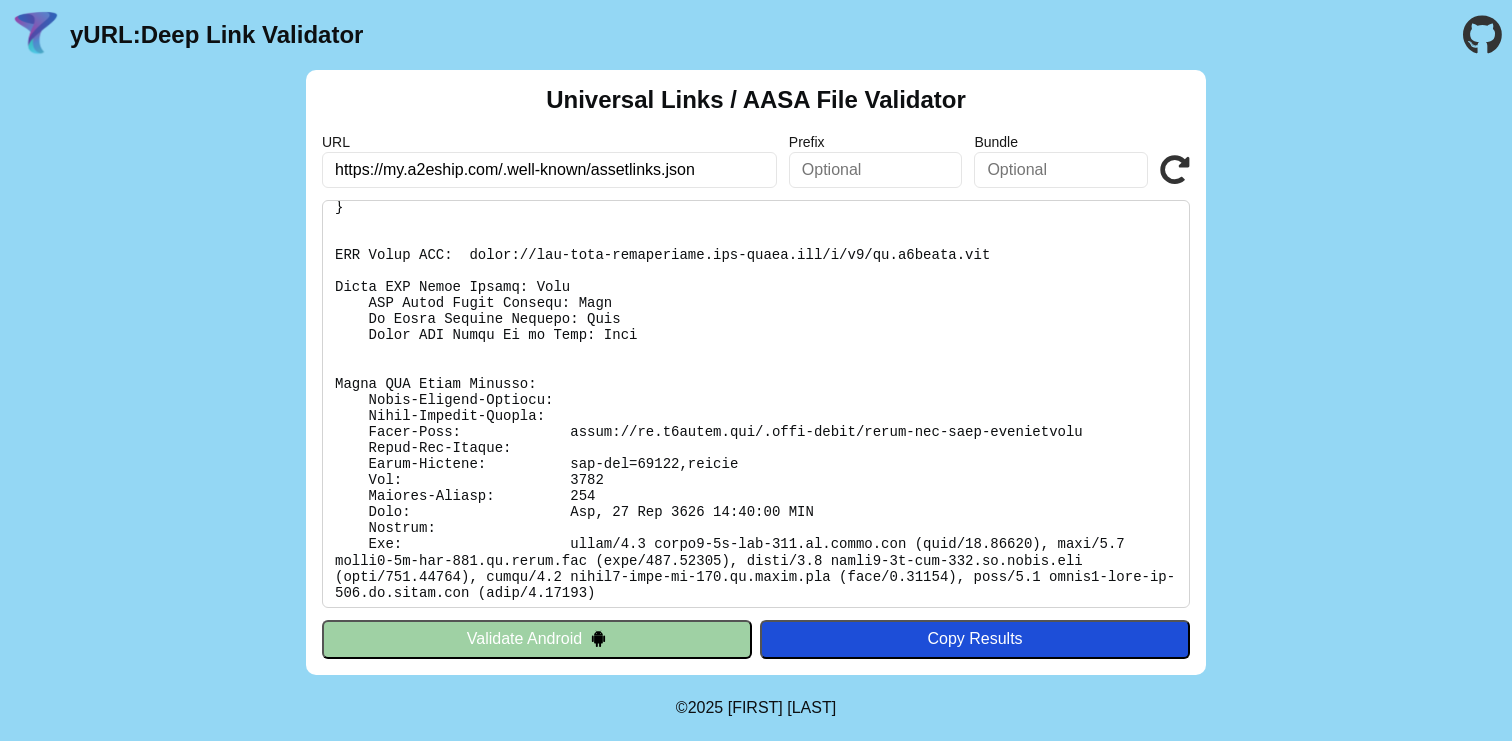 click on "https://my.a2eship.com/.well-known/assetlinks.json" at bounding box center [549, 170] 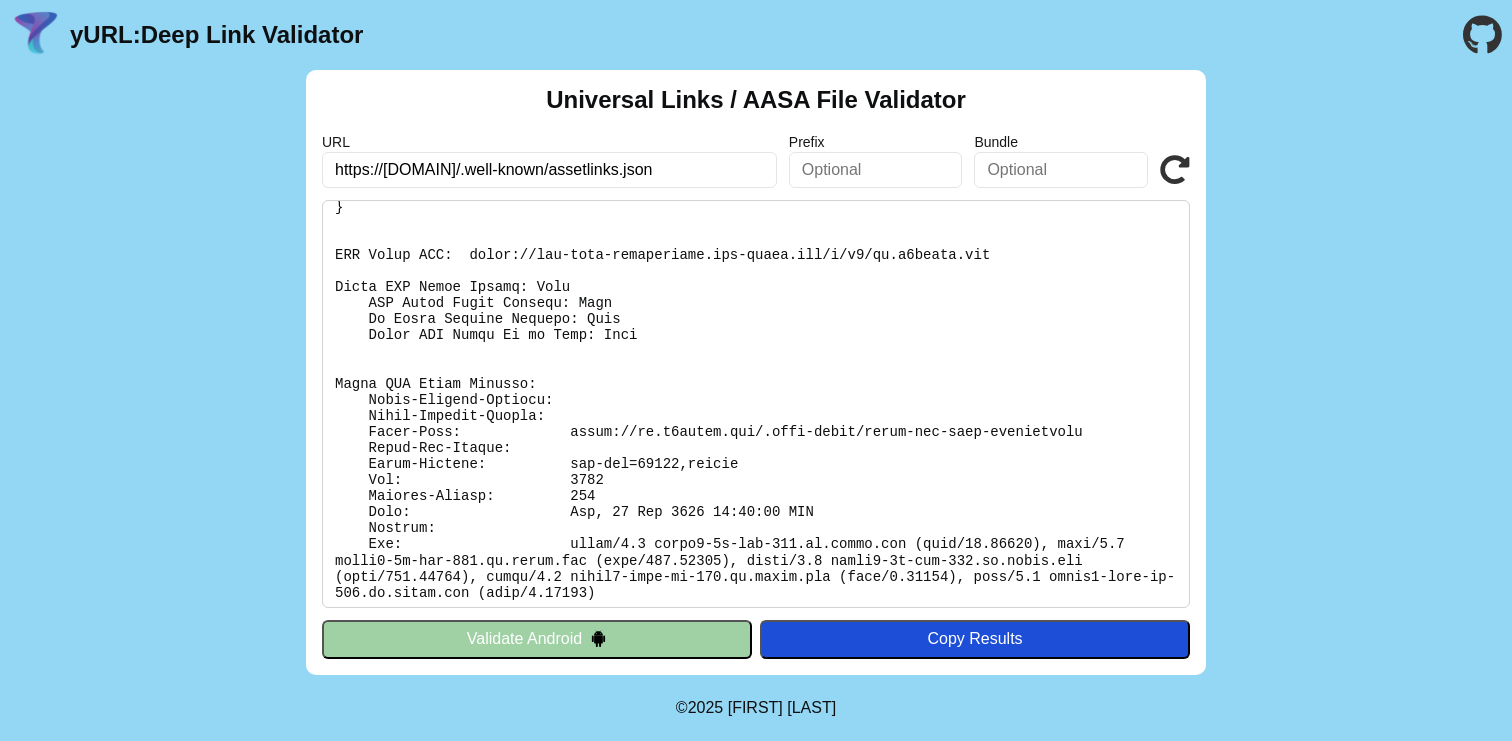 type on "https://dev.id.hainong.vn/.well-known/assetlinks.json" 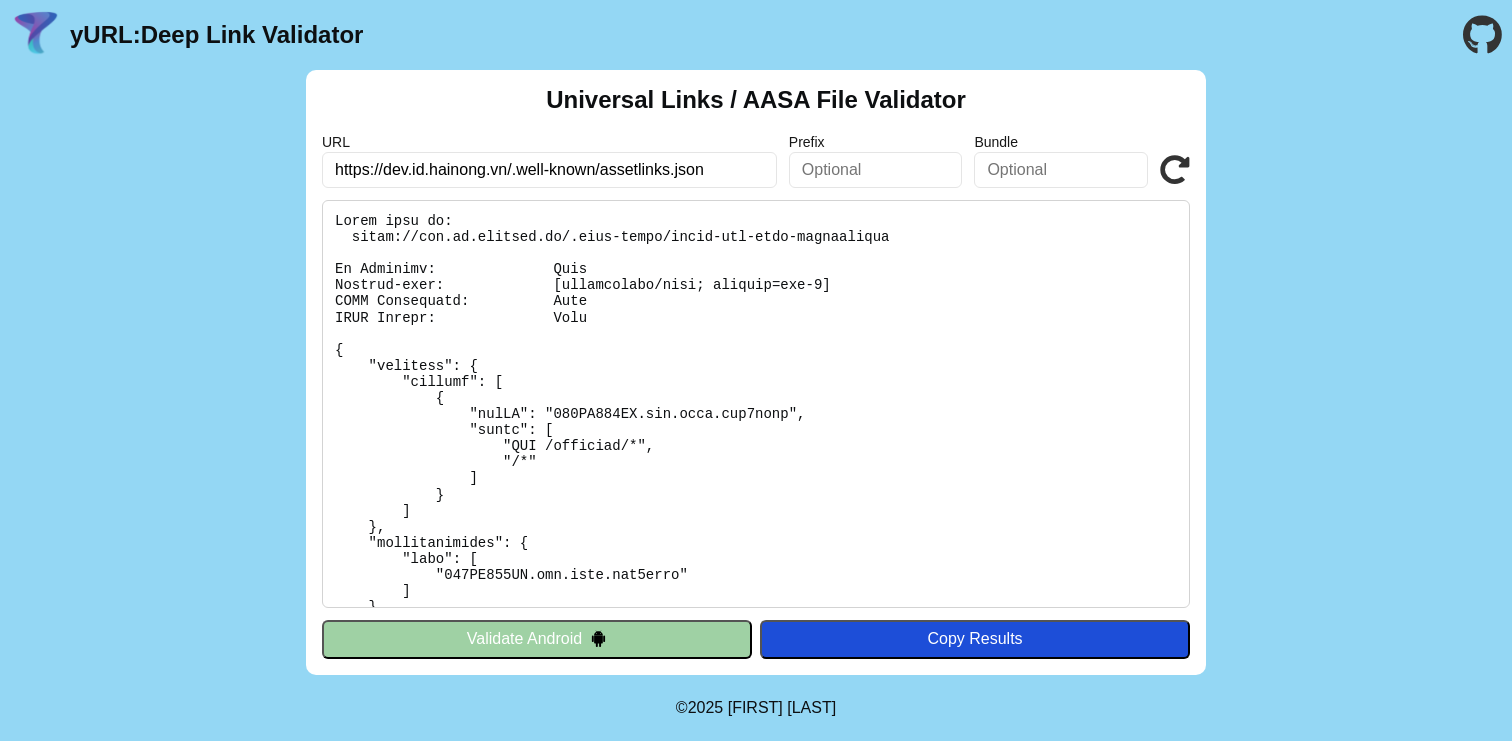 scroll, scrollTop: 0, scrollLeft: 0, axis: both 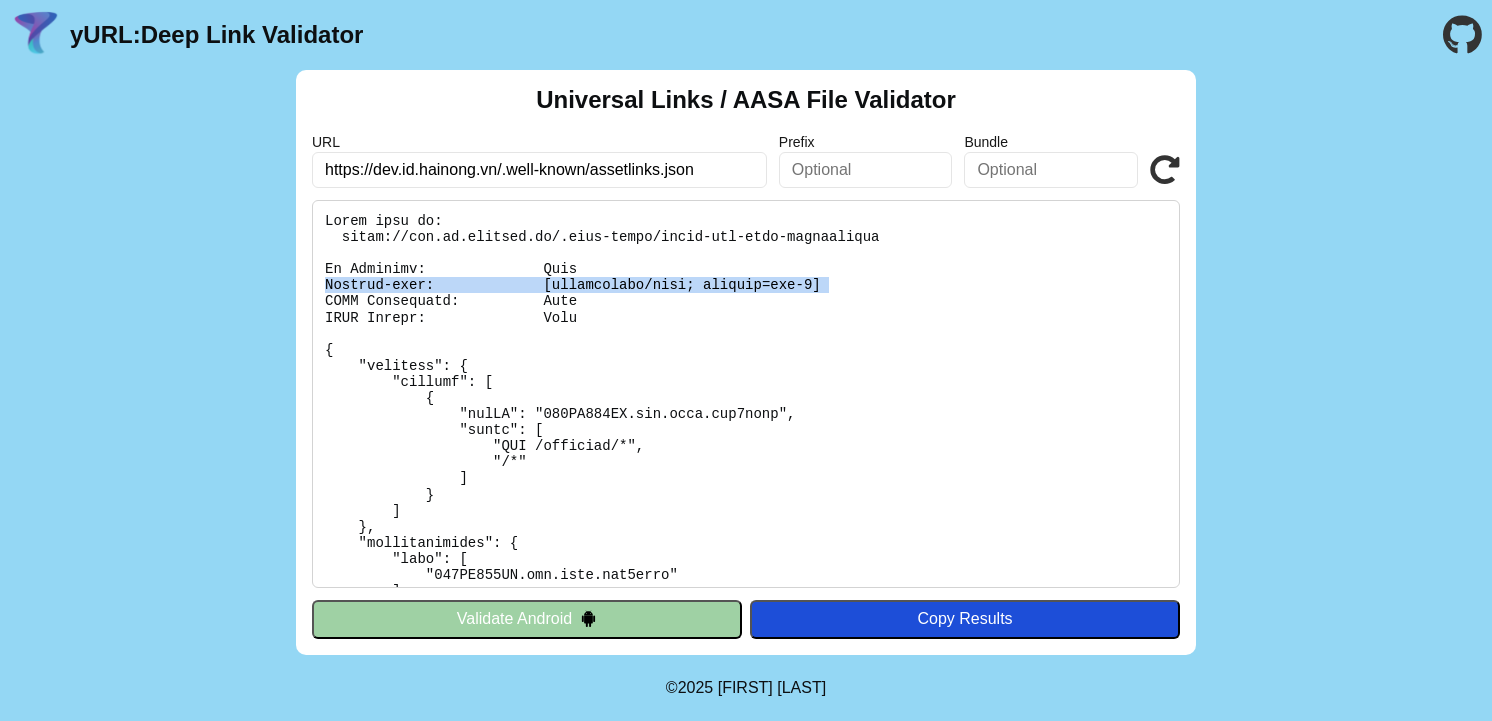 drag, startPoint x: 876, startPoint y: 284, endPoint x: 300, endPoint y: 283, distance: 576.00085 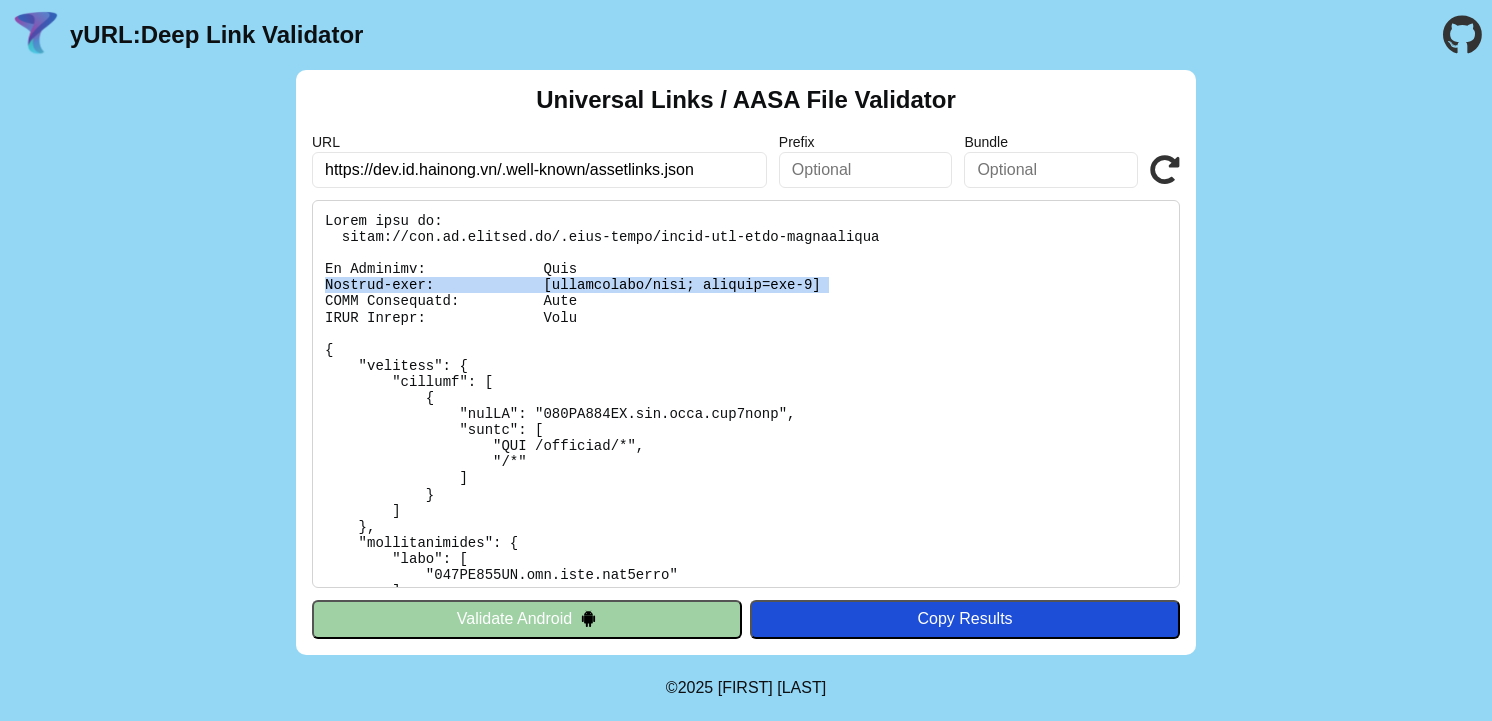 click on "Universal Links / AASA File Validator
URL
https://dev.id.hainong.vn/.well-known/assetlinks.json
Prefix
Bundle
Validate
Validate Android
Copy Results" at bounding box center (746, 362) 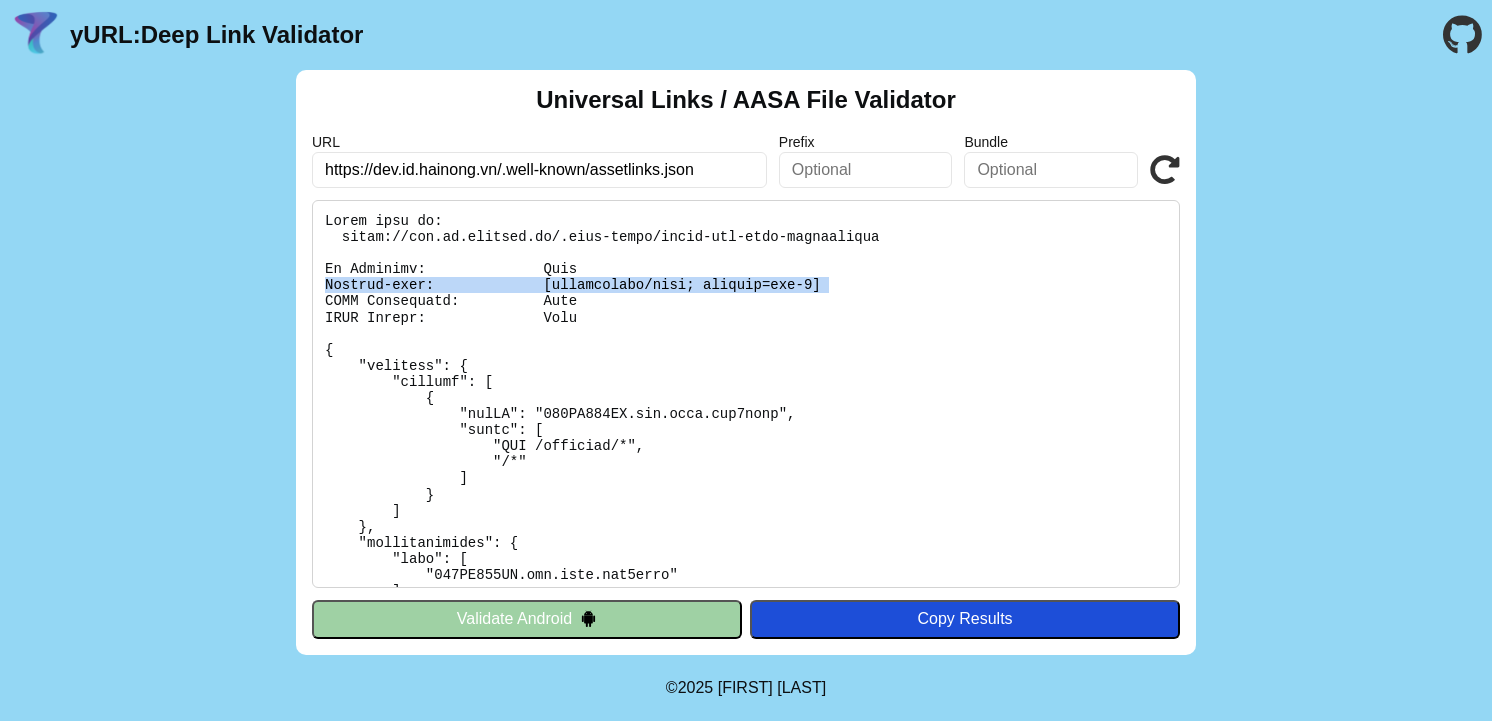 copy on "Content-type: 			  [application/json; charset=utf-8]" 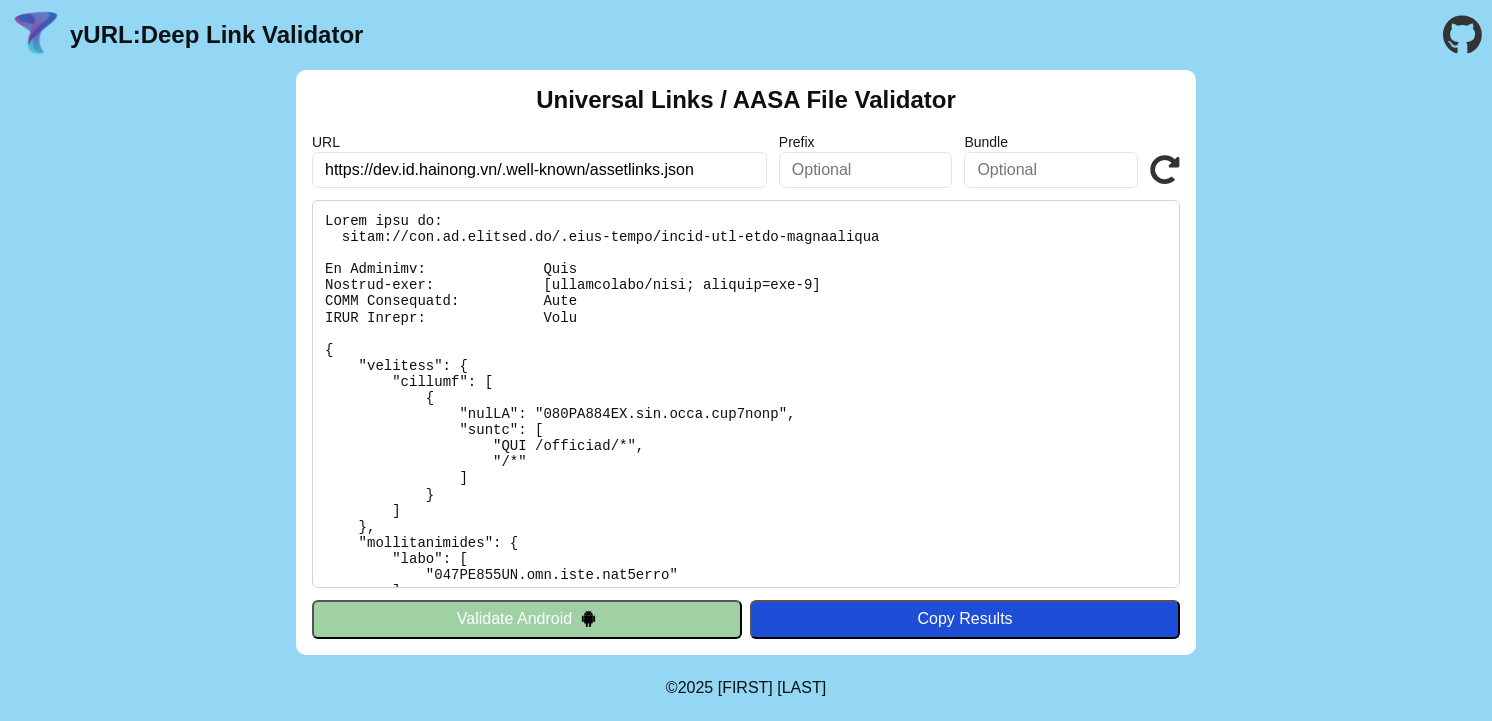 click on "https://dev.id.hainong.vn/.well-known/assetlinks.json" at bounding box center [539, 170] 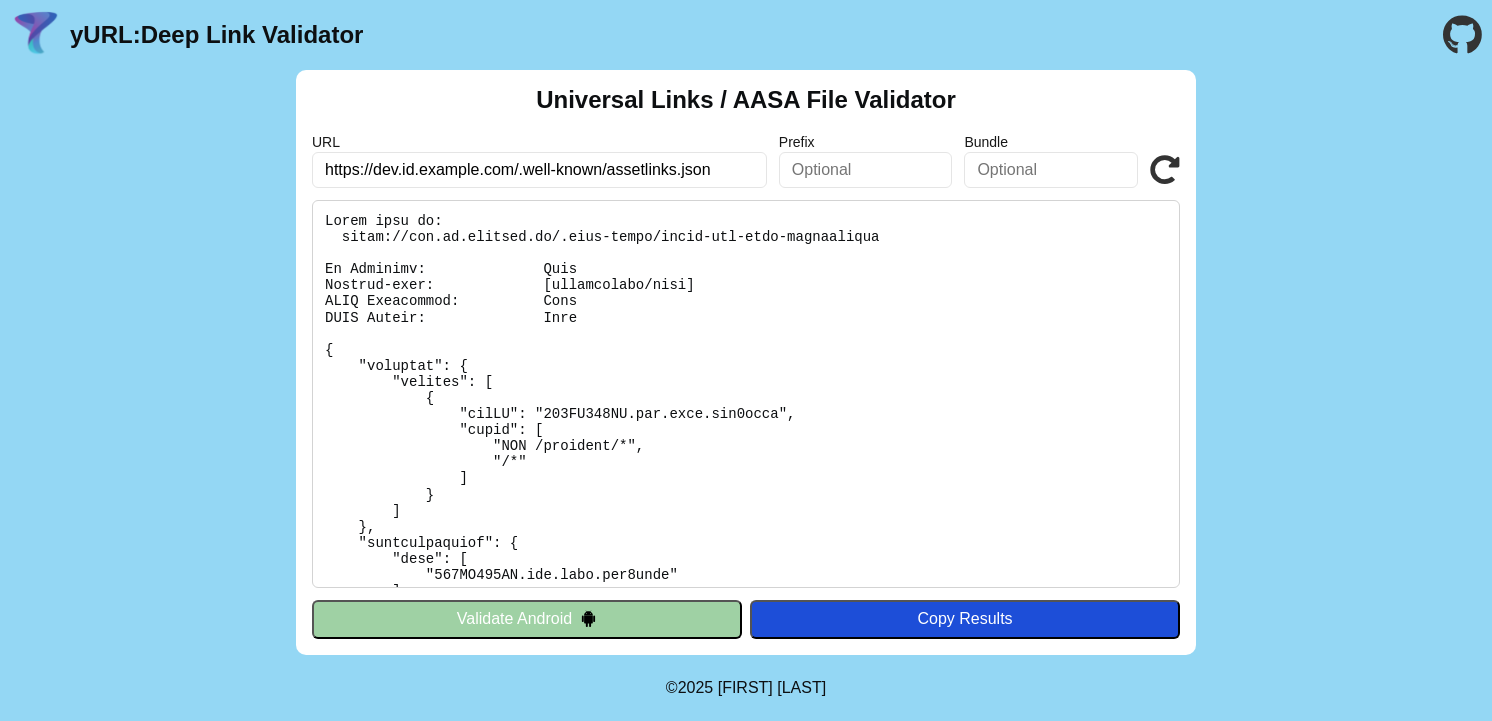 scroll, scrollTop: 0, scrollLeft: 0, axis: both 